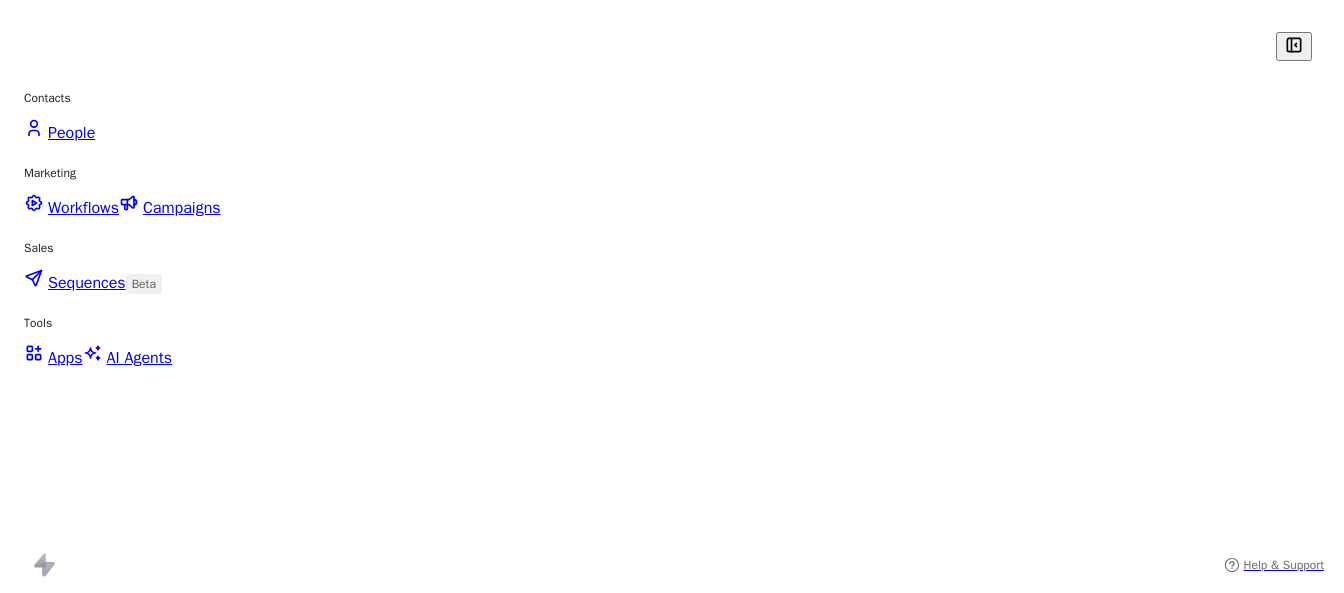 scroll, scrollTop: 0, scrollLeft: 0, axis: both 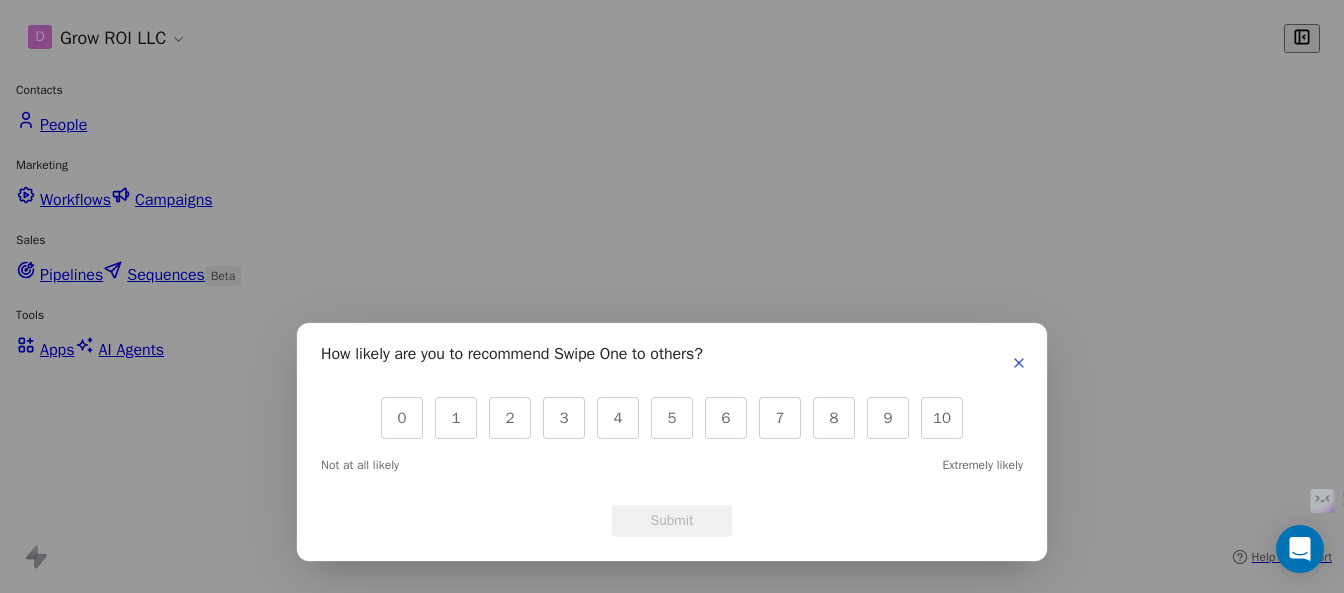 click at bounding box center [1019, 363] 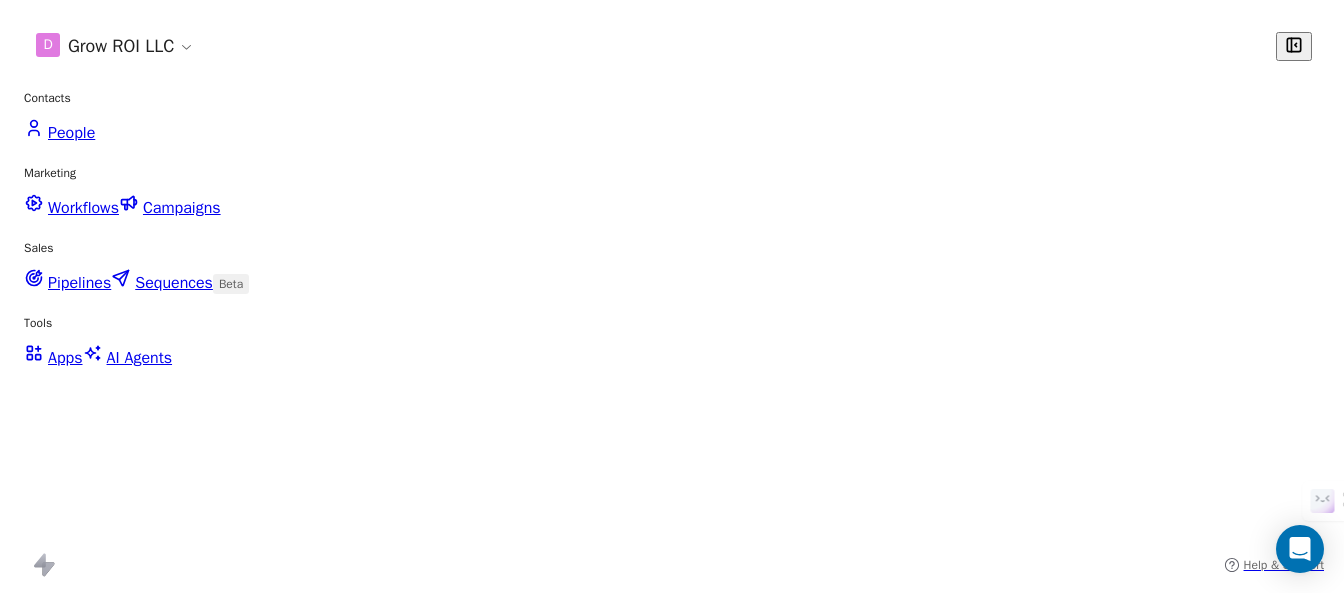 click on "Apps" at bounding box center [65, 358] 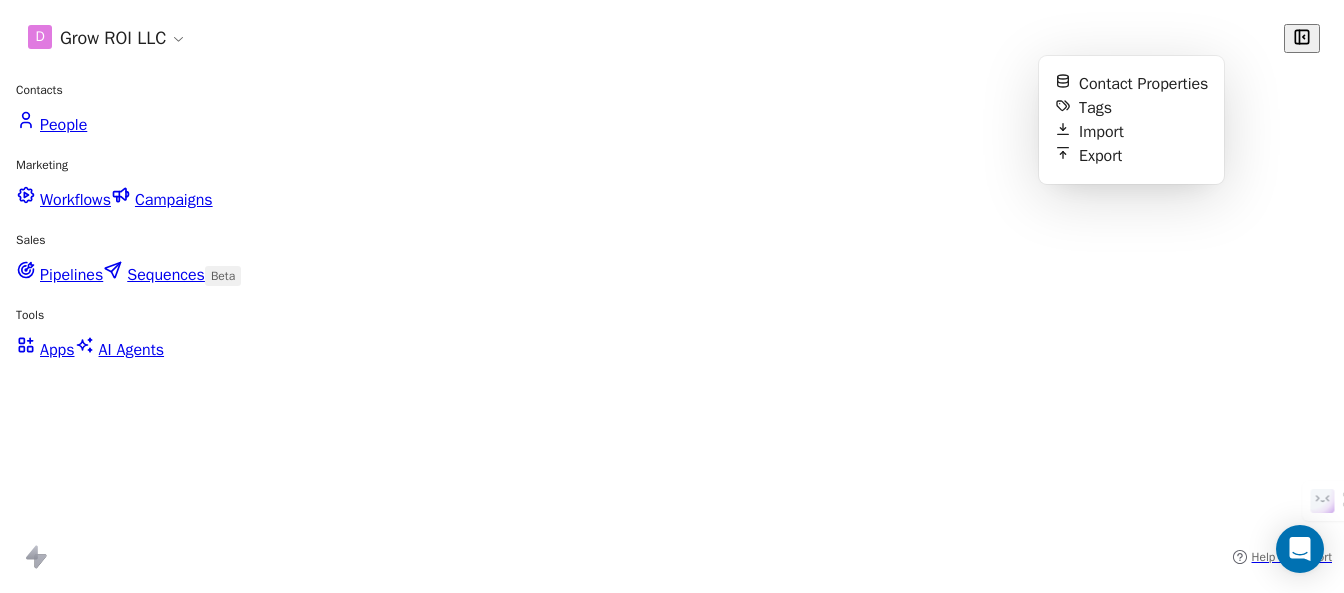click on "Contact Properties" at bounding box center [1143, 84] 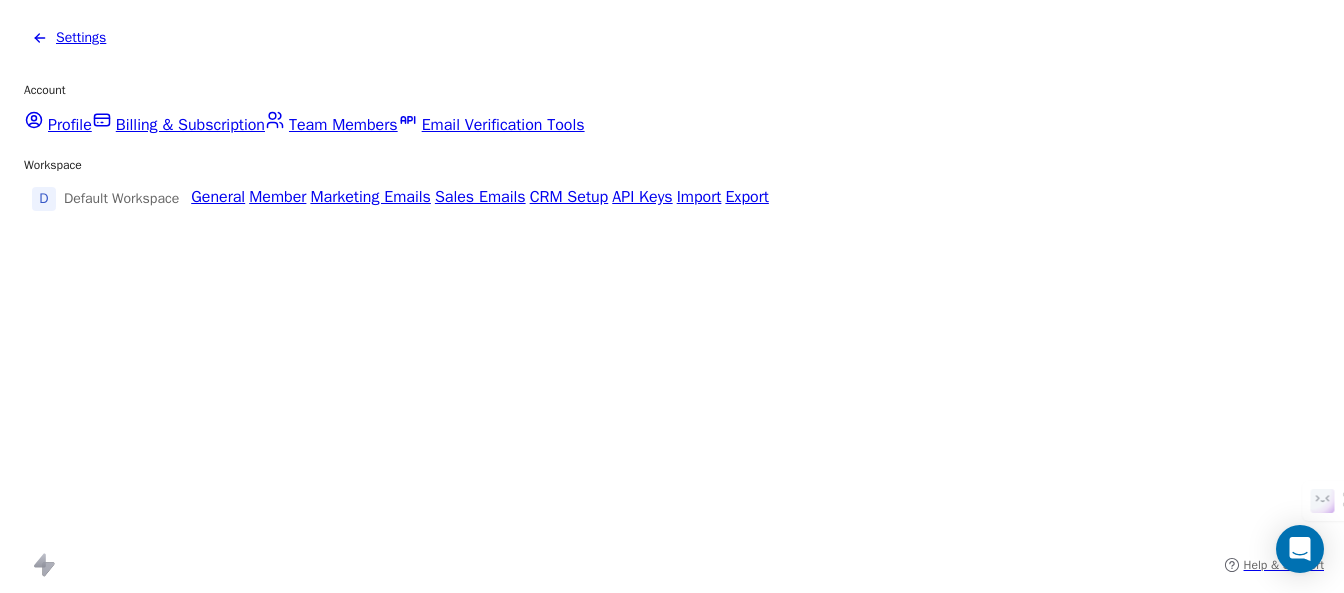 scroll, scrollTop: 52, scrollLeft: 0, axis: vertical 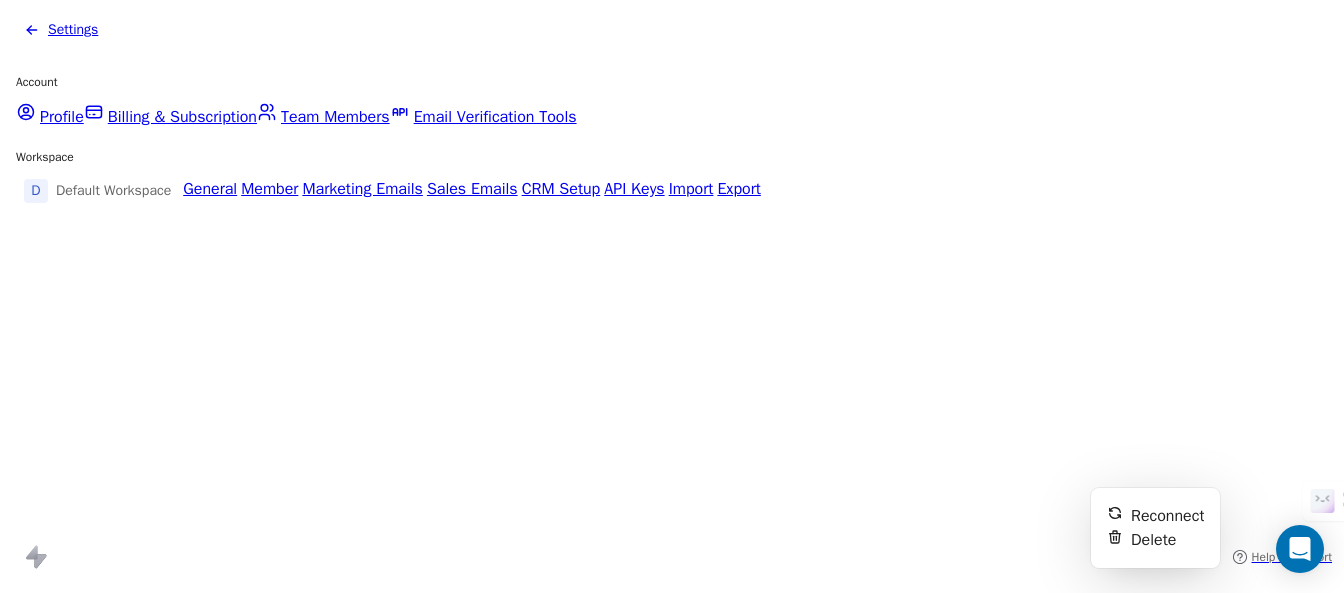 click on "Reconnect" at bounding box center [1167, 516] 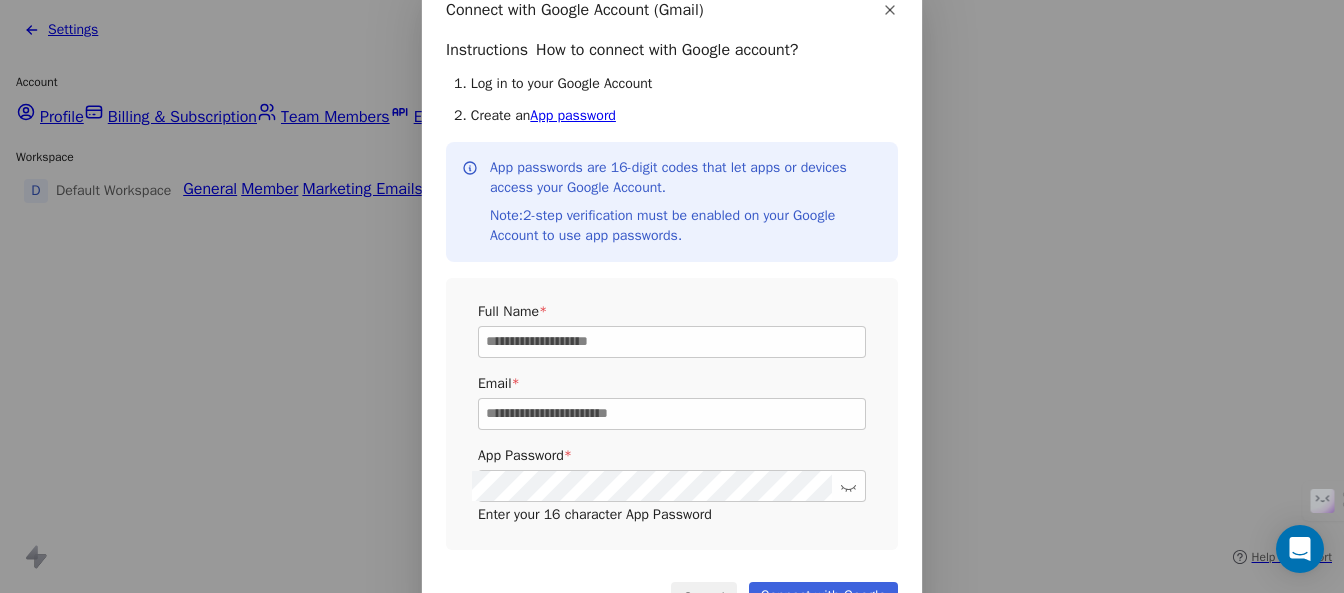 scroll, scrollTop: 57, scrollLeft: 0, axis: vertical 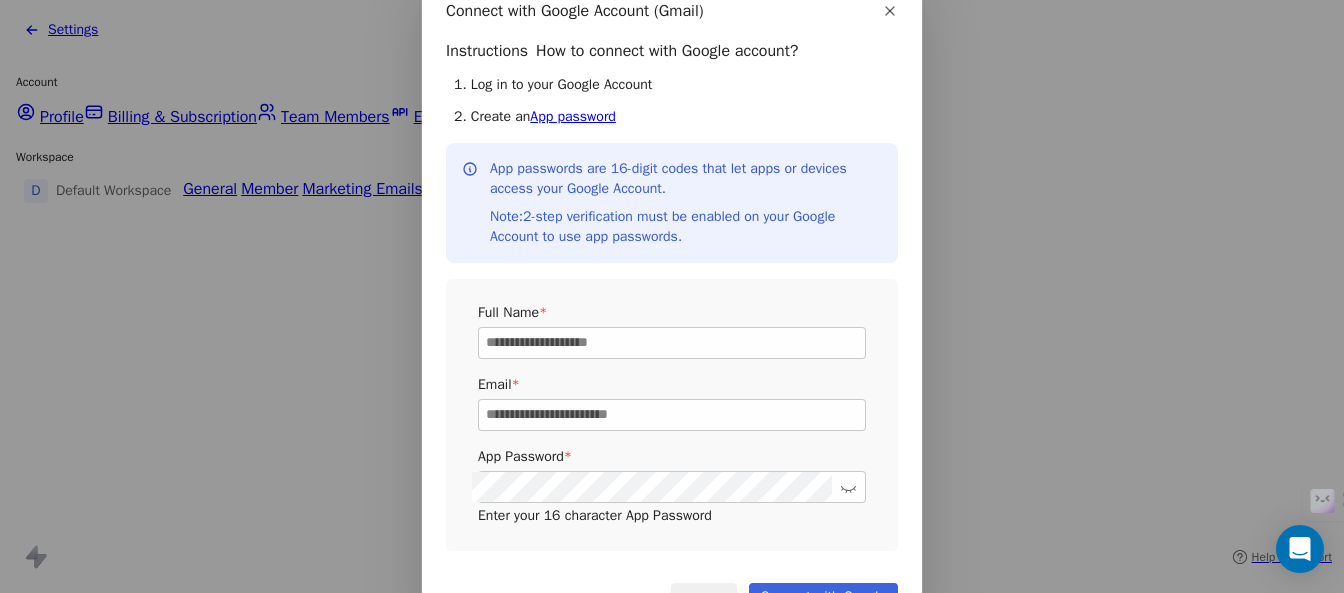 click at bounding box center (672, 343) 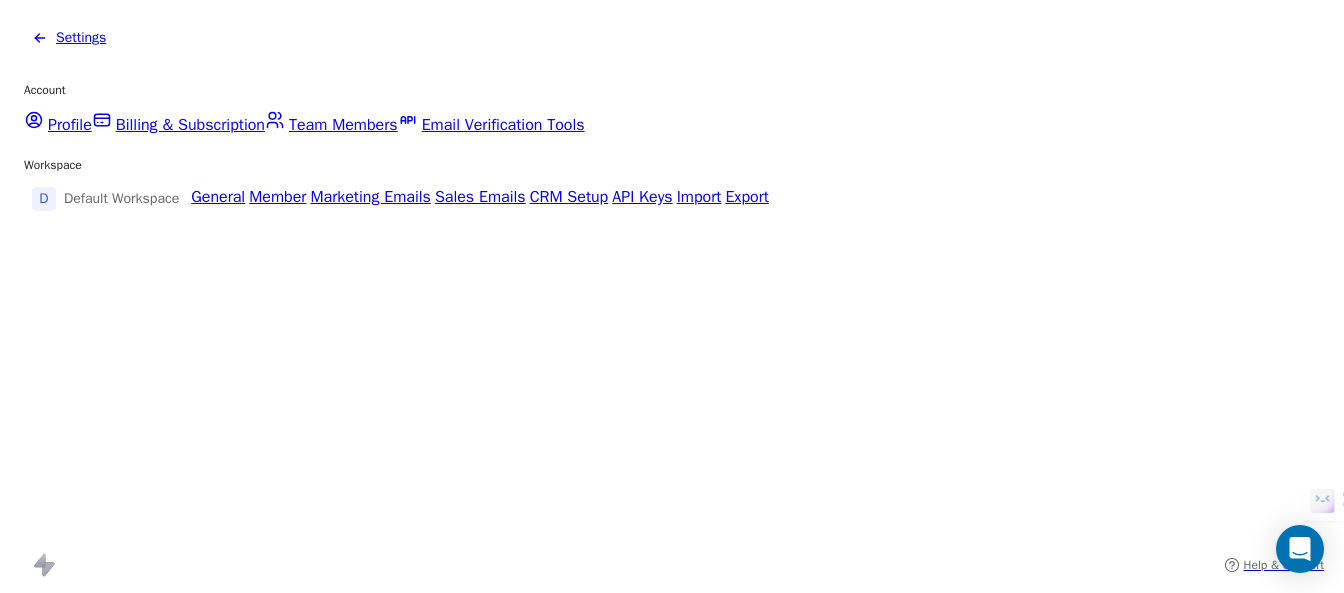 click on "Global Settings" at bounding box center [406, 779] 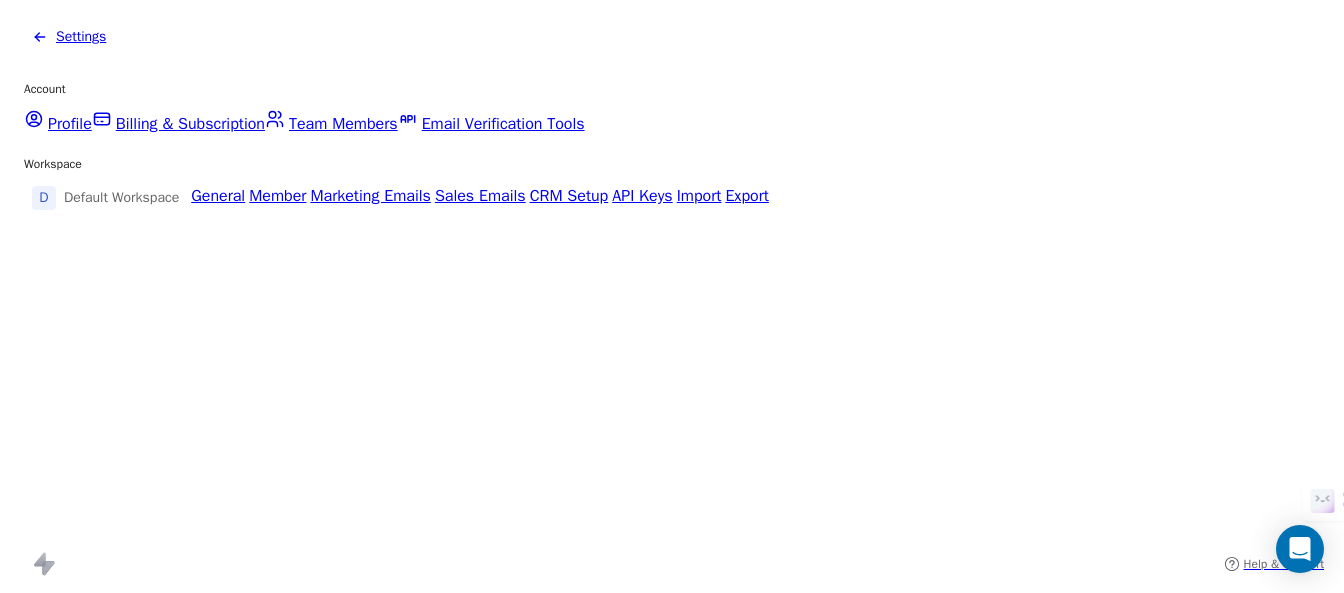 drag, startPoint x: 1109, startPoint y: 466, endPoint x: 1187, endPoint y: 459, distance: 78.31347 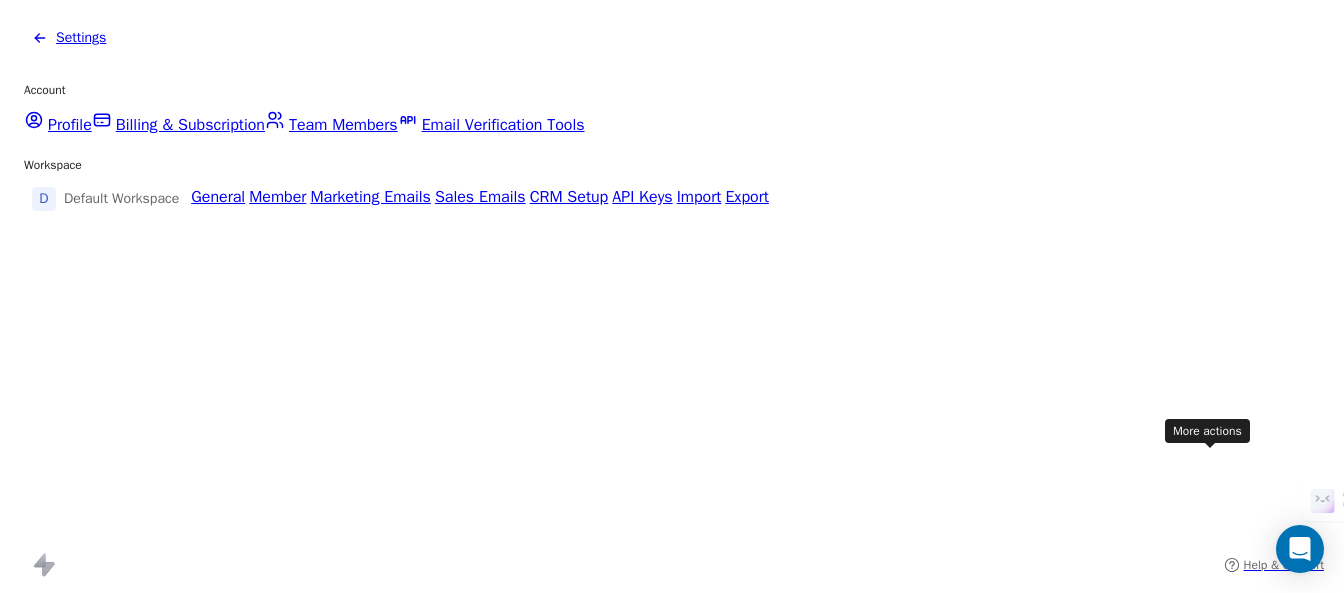 click at bounding box center [1065, 1062] 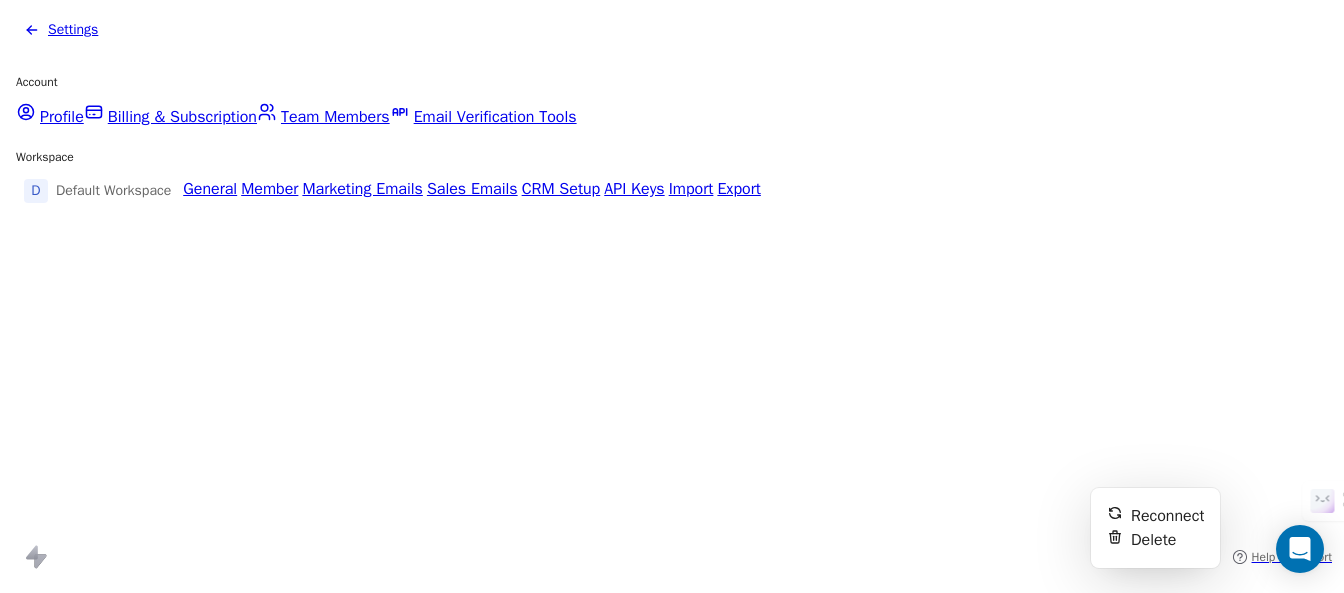 click on "Reconnect" at bounding box center (1167, 516) 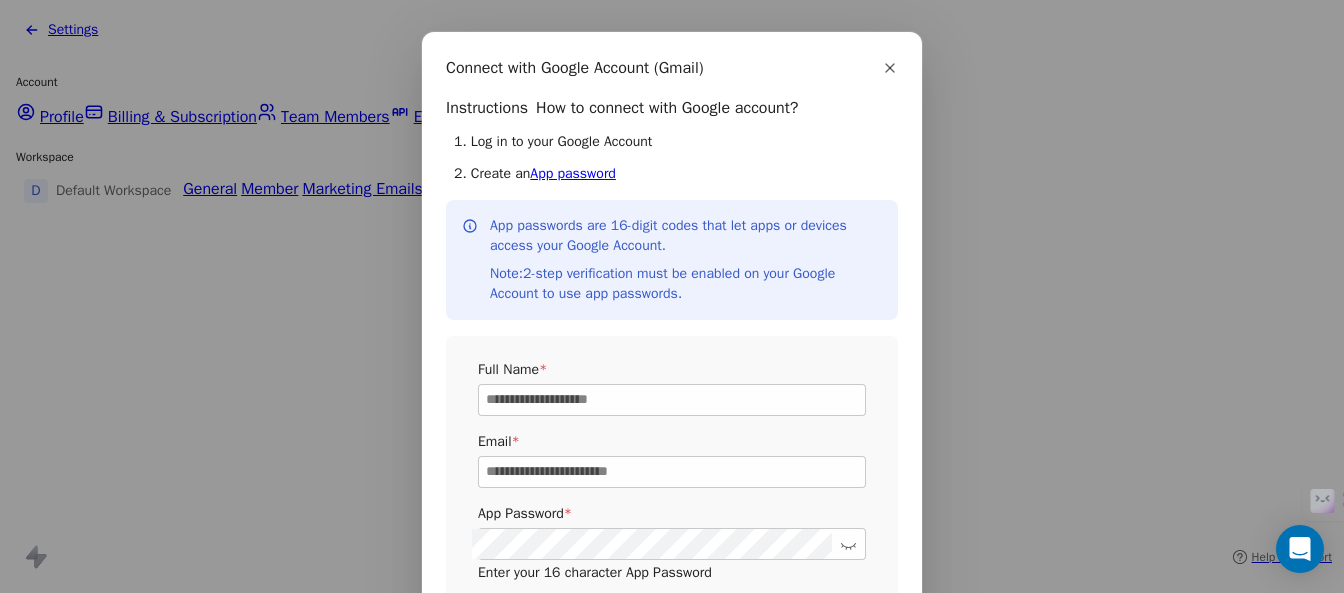 click at bounding box center (672, 400) 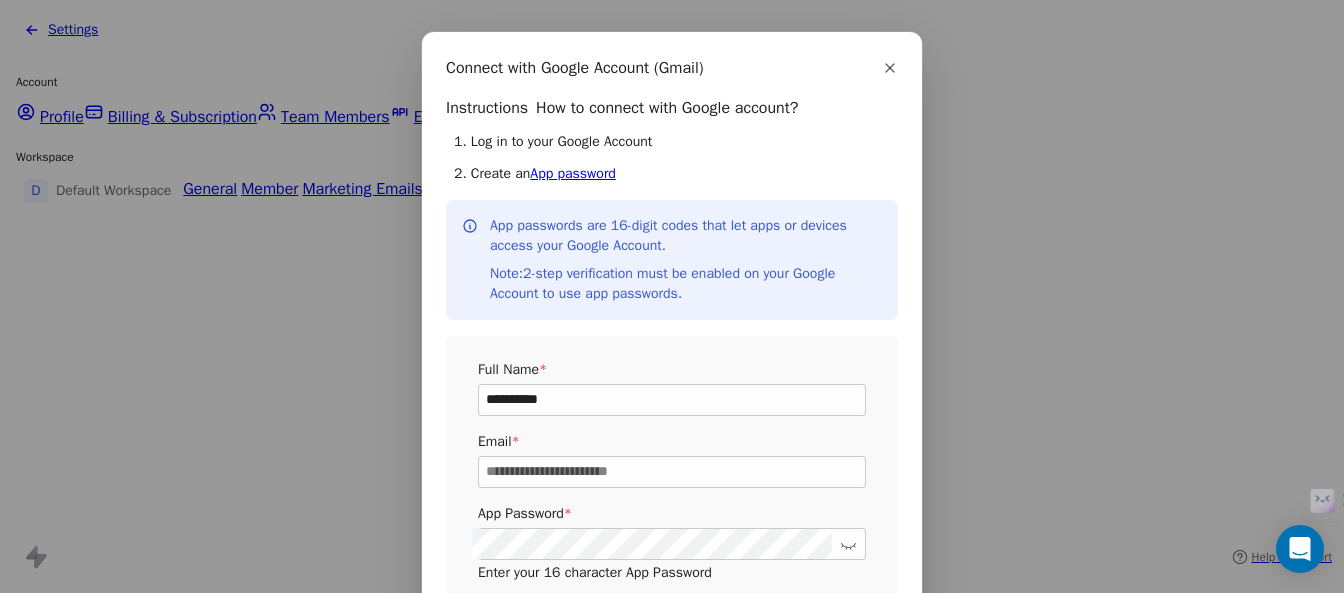 type on "**********" 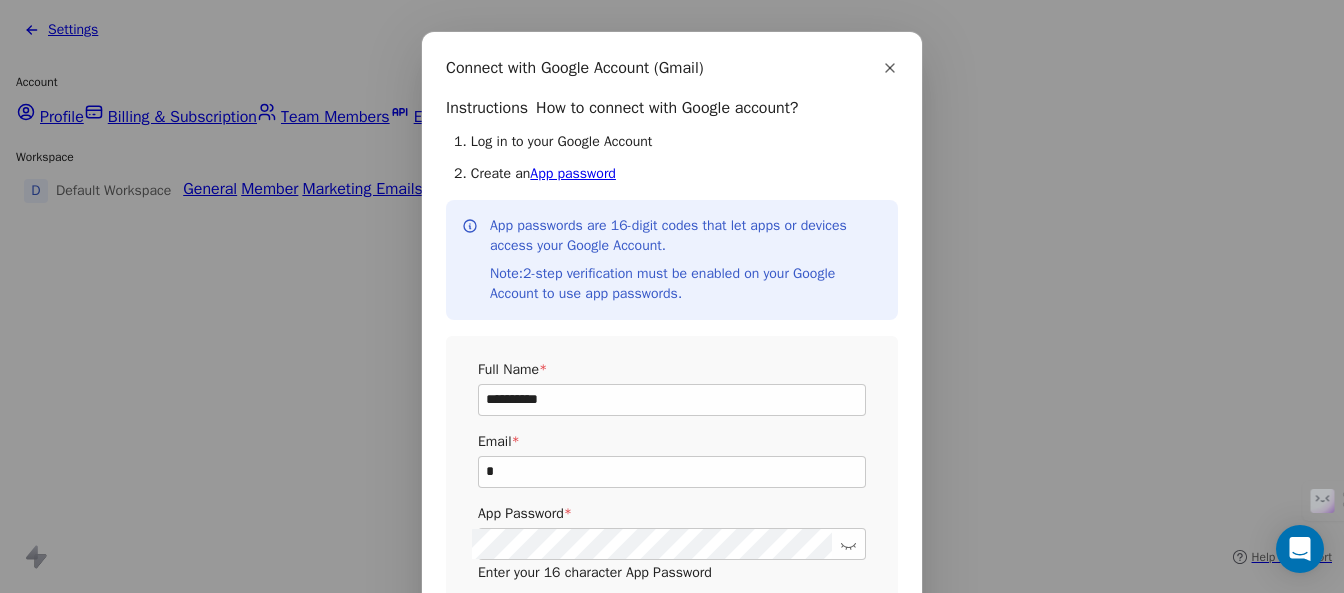 scroll, scrollTop: 2, scrollLeft: 0, axis: vertical 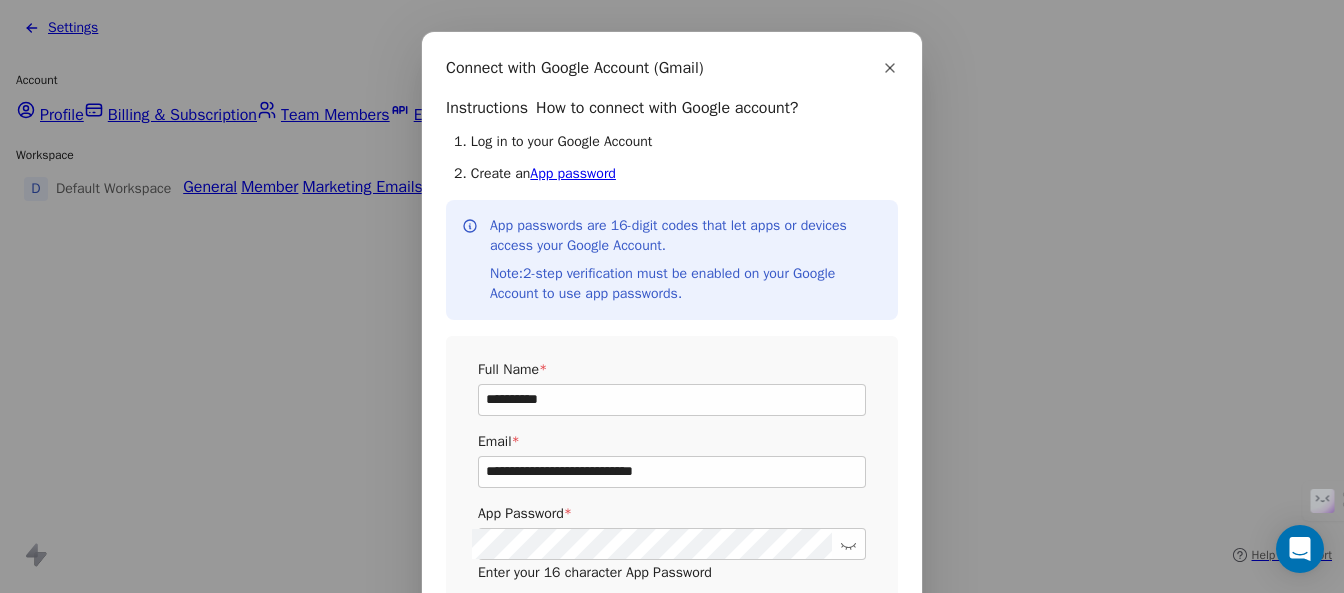 type on "**********" 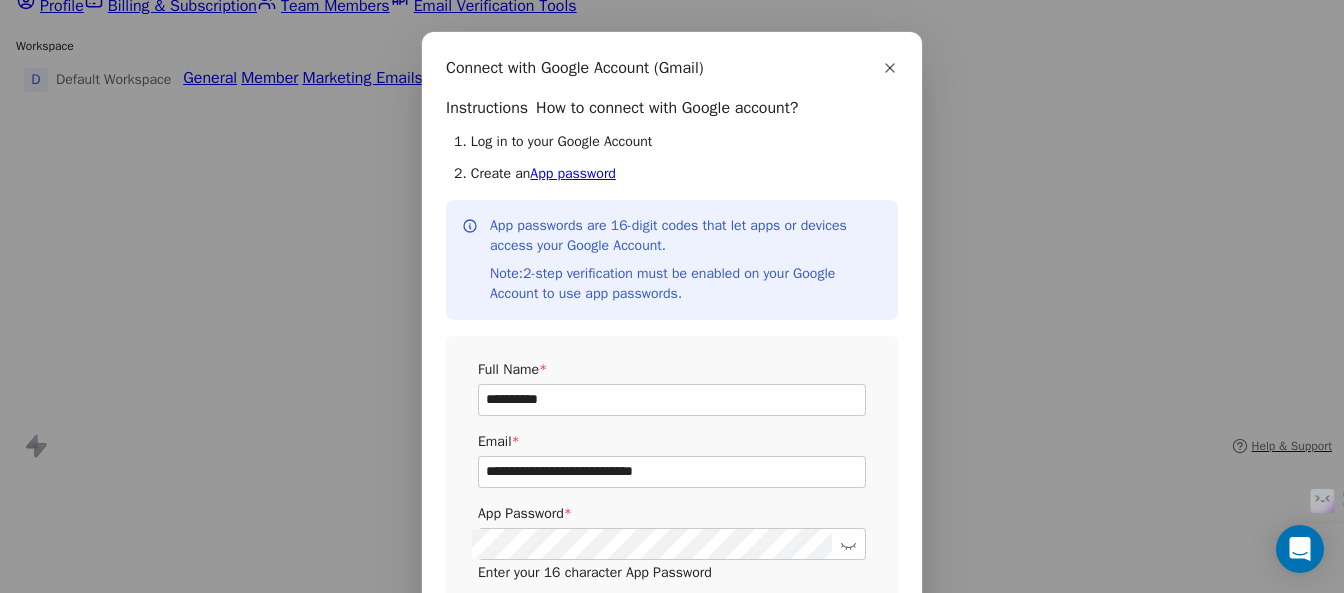 scroll, scrollTop: 113, scrollLeft: 0, axis: vertical 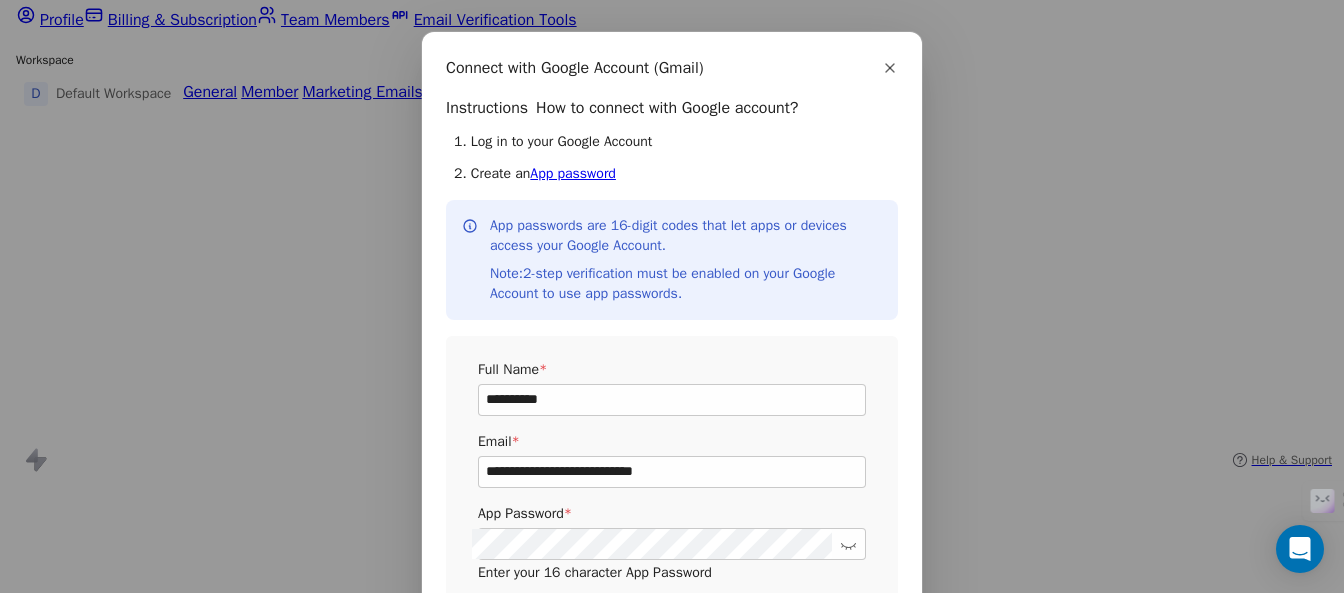 click on "**********" at bounding box center [672, 400] 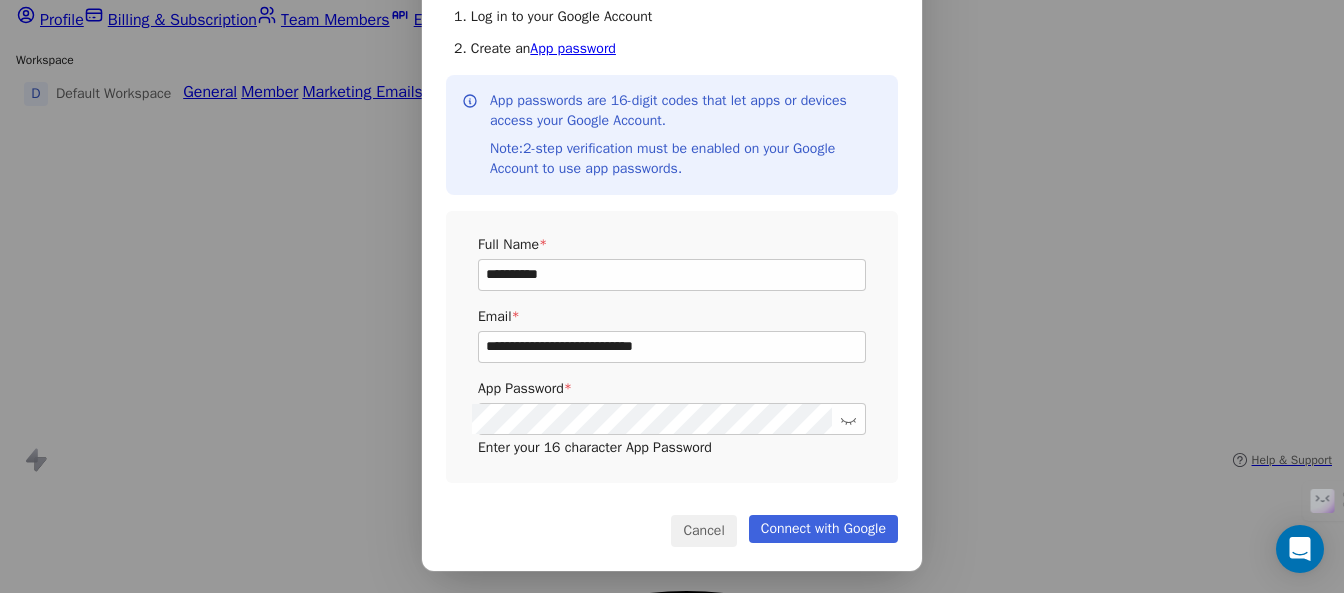 scroll, scrollTop: 13, scrollLeft: 0, axis: vertical 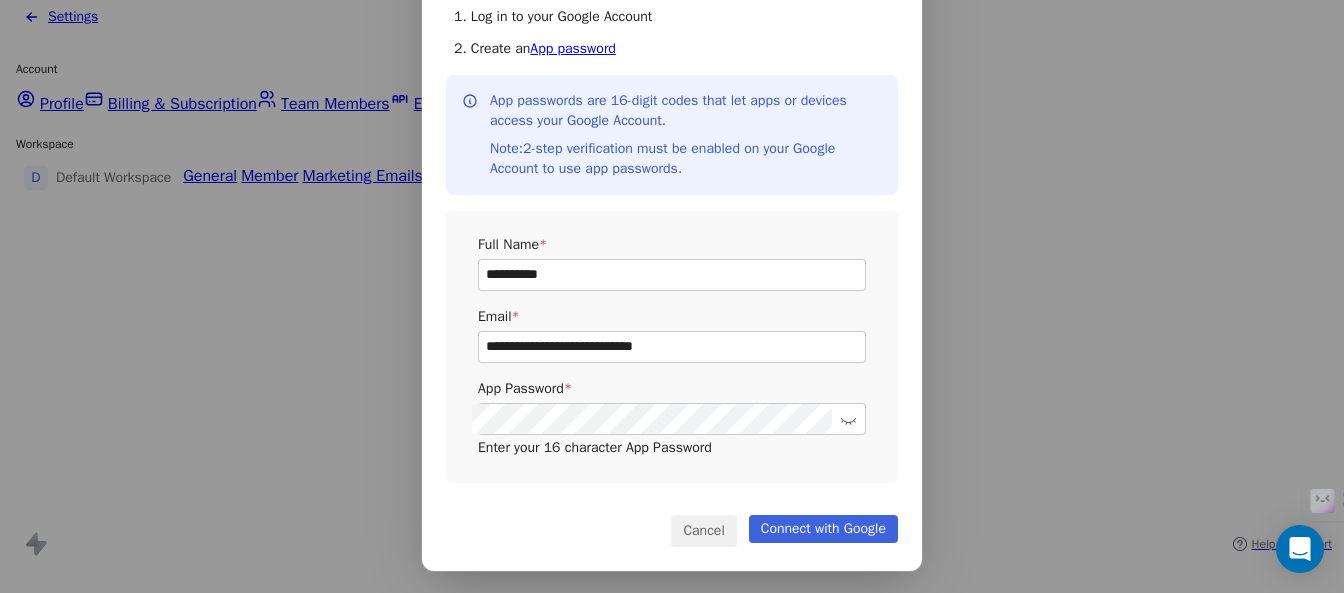 click on "Connect with Google" at bounding box center [823, 529] 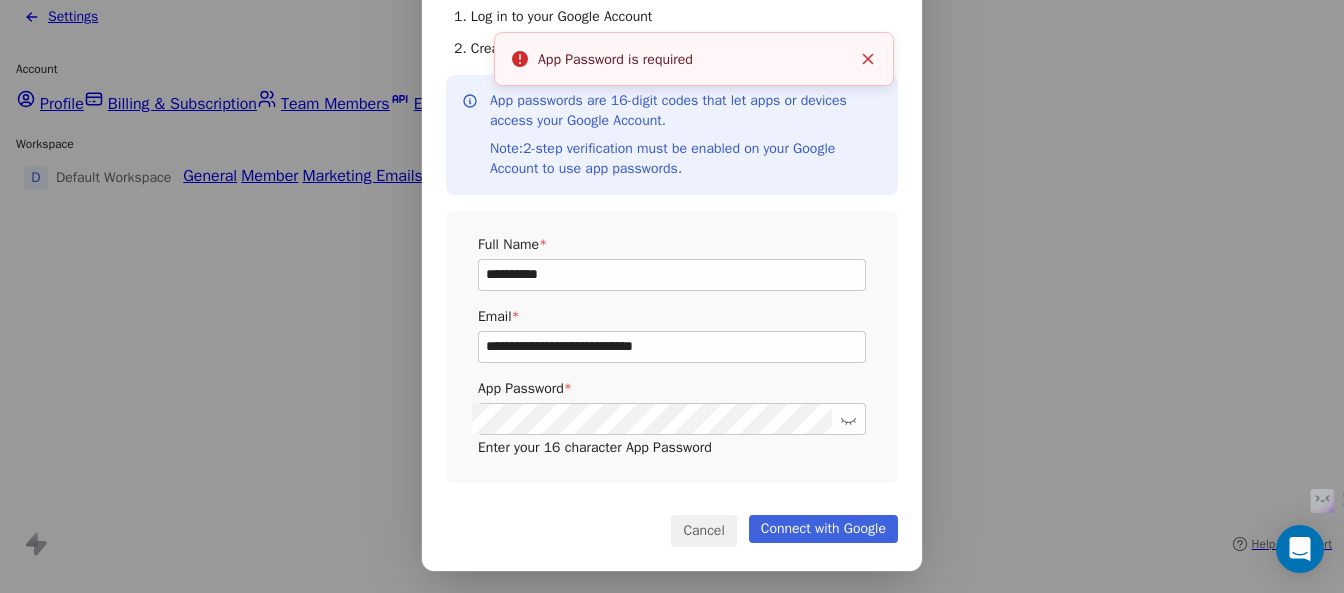 scroll, scrollTop: 0, scrollLeft: 0, axis: both 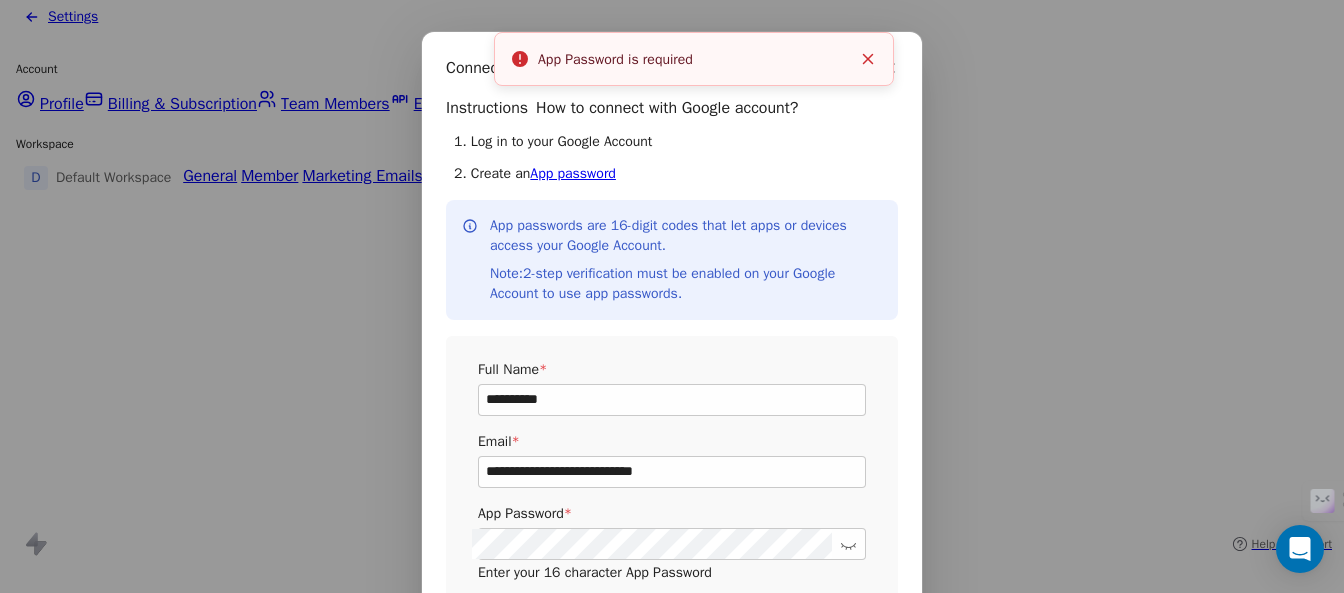 click on "App password" at bounding box center [573, 173] 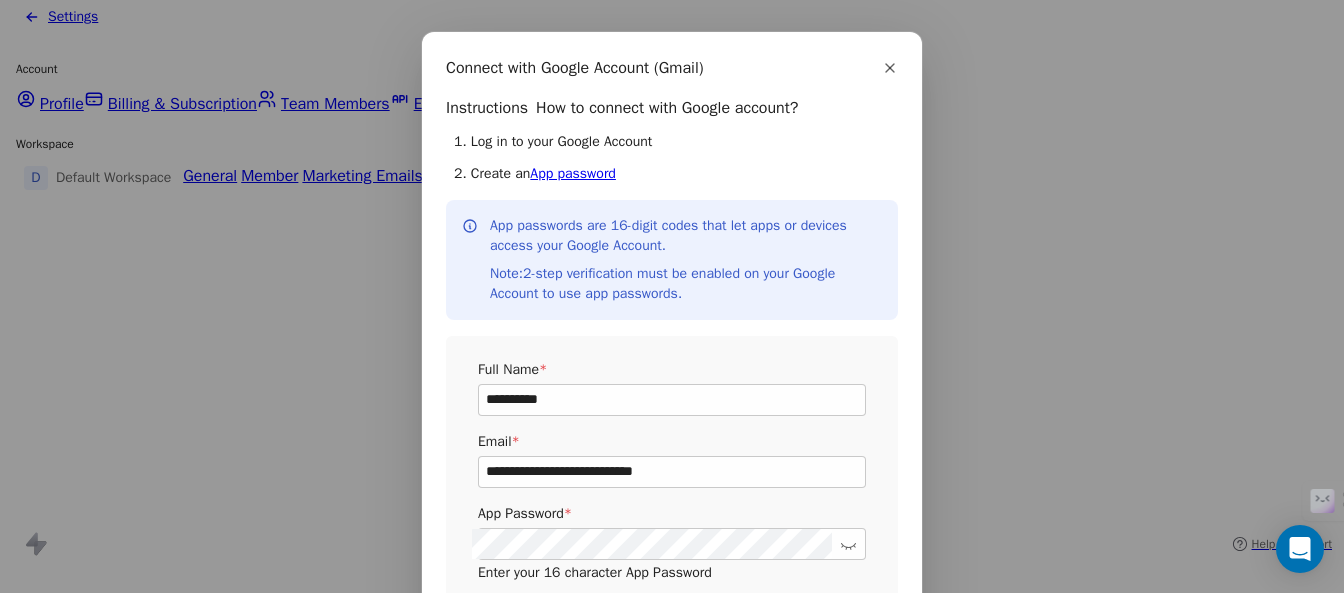 click on "App password" at bounding box center [573, 173] 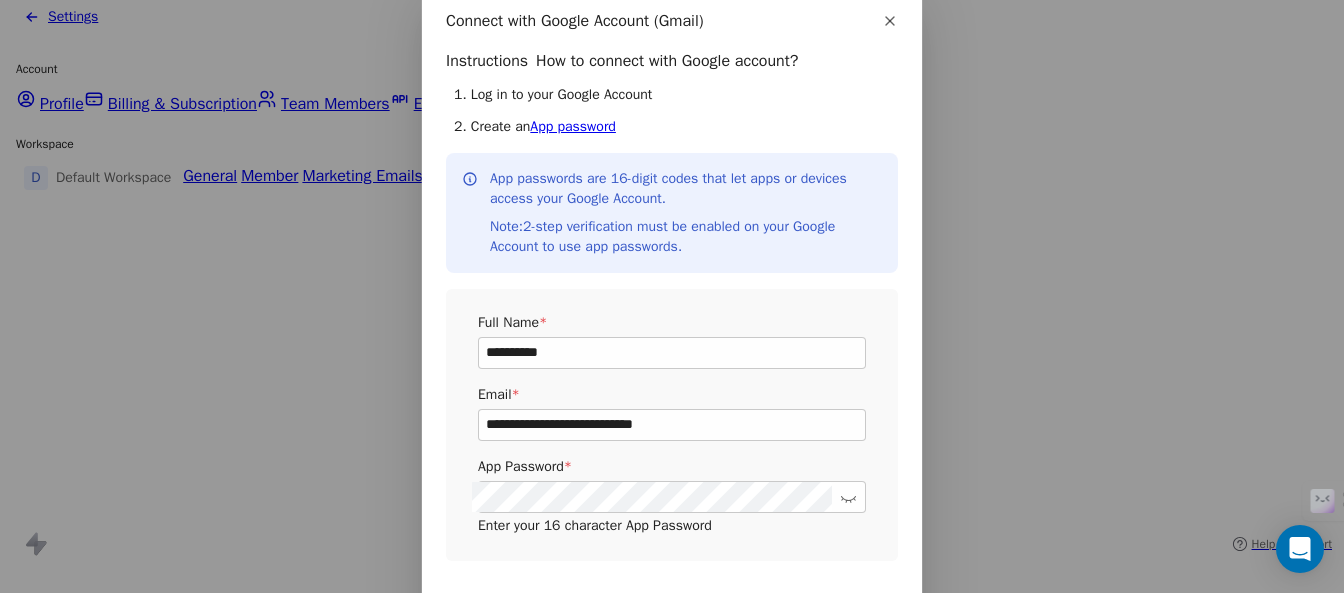 scroll, scrollTop: 0, scrollLeft: 0, axis: both 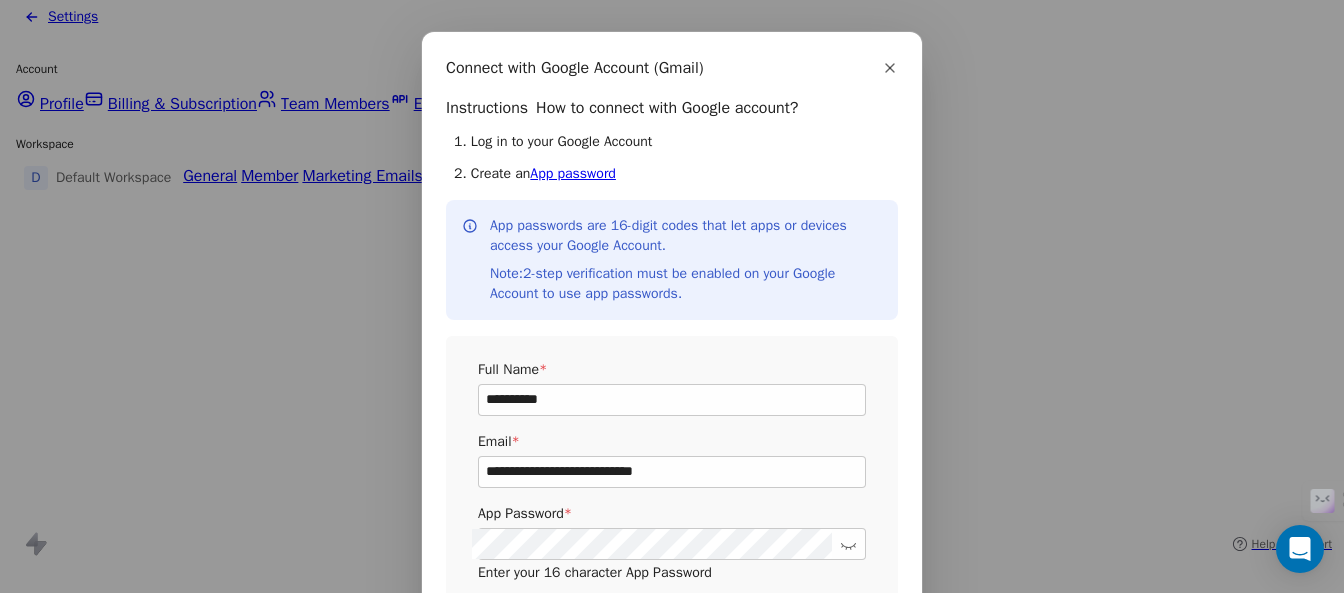 click on "App password" at bounding box center (573, 173) 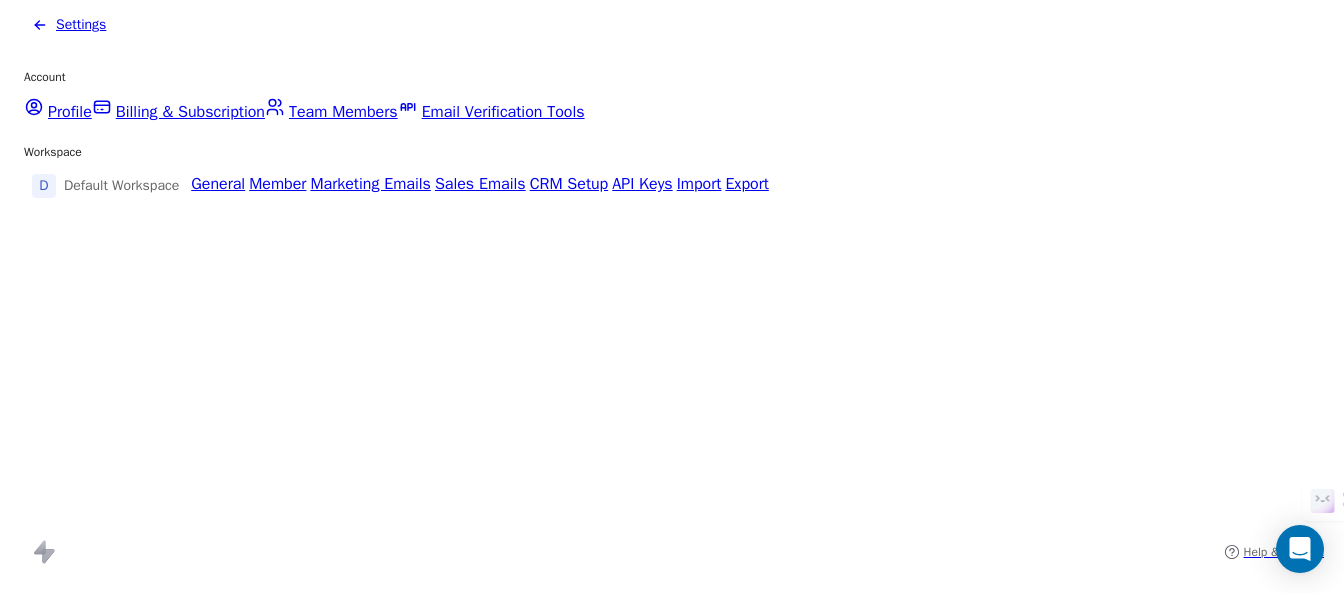 click on "Connect Email Account" at bounding box center [1028, 936] 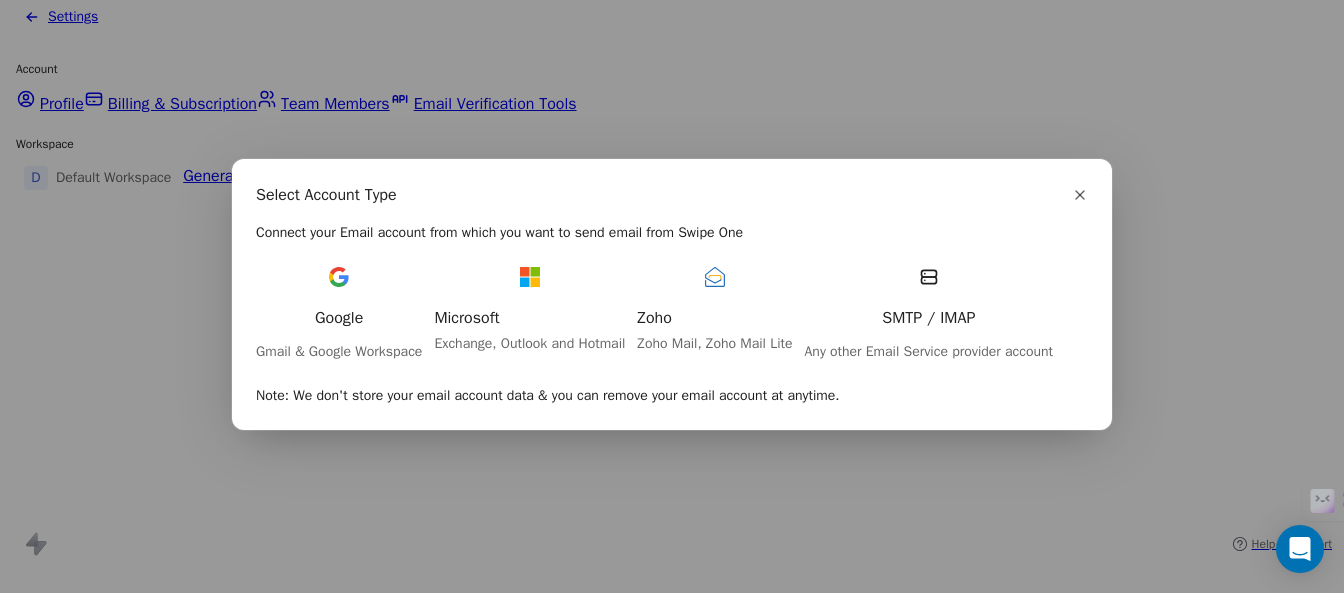 click on "Google Gmail & Google Workspace" at bounding box center (339, 314) 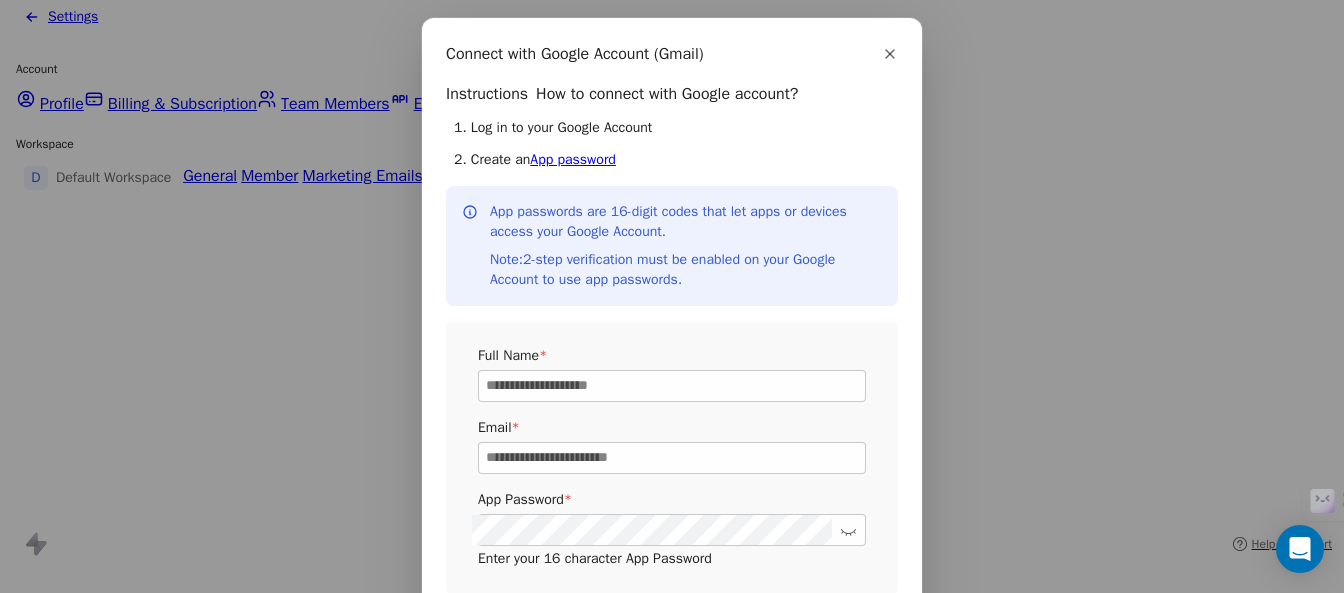 scroll, scrollTop: 0, scrollLeft: 0, axis: both 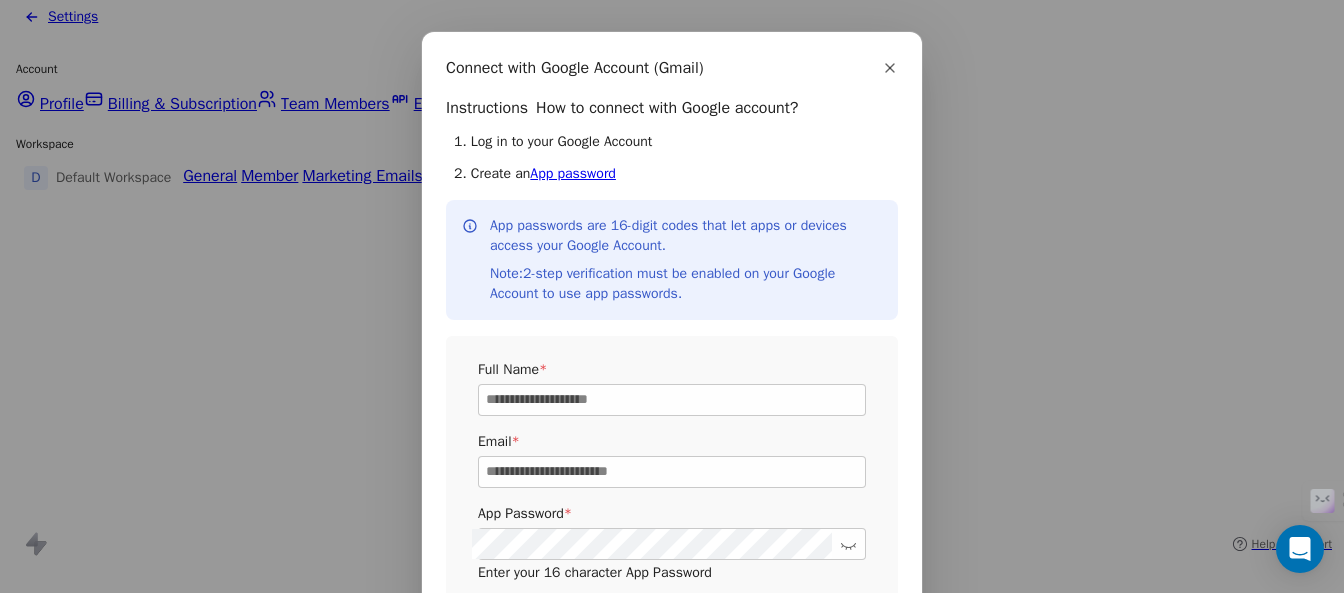 click on "1. Log in to your Google Account 2. Create an App password" at bounding box center [676, 158] 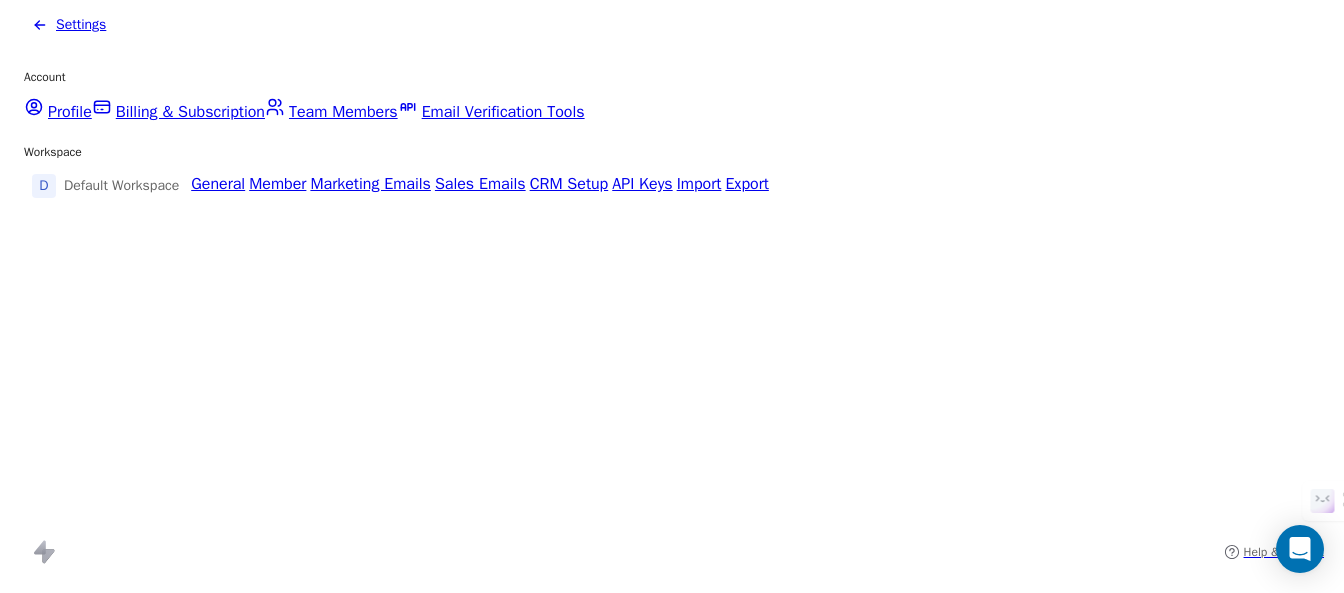 click on "CRM Setup" at bounding box center (569, 184) 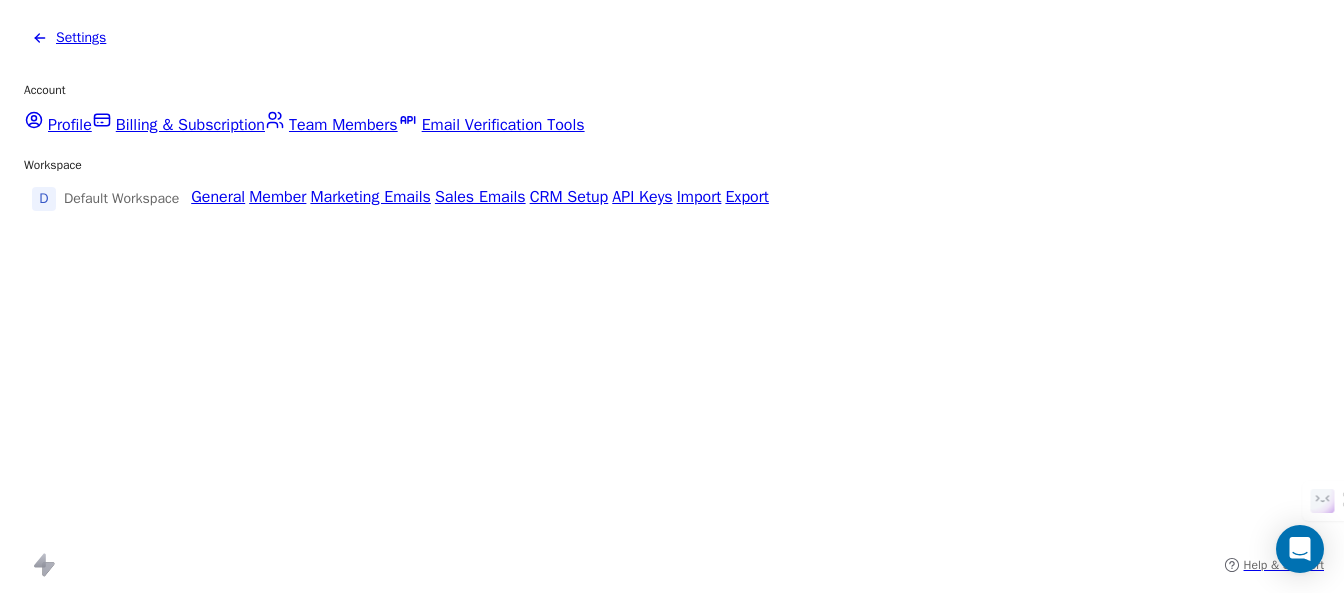 scroll, scrollTop: 110, scrollLeft: 0, axis: vertical 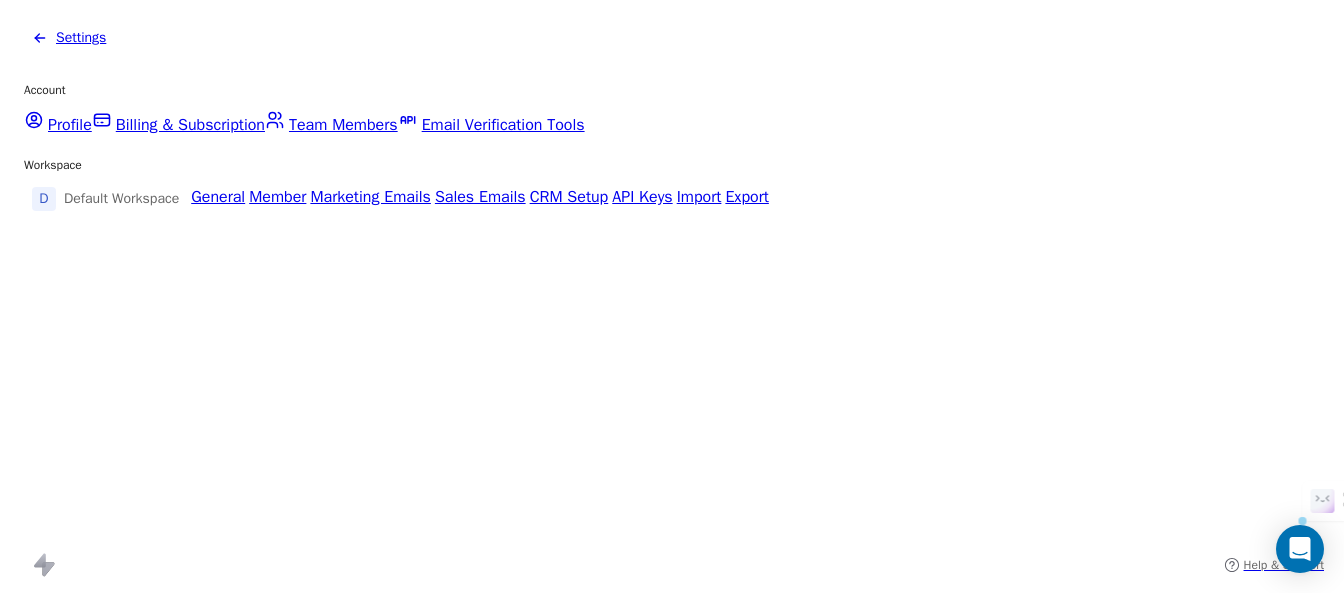 click on "50  emails/day" at bounding box center (730, 1056) 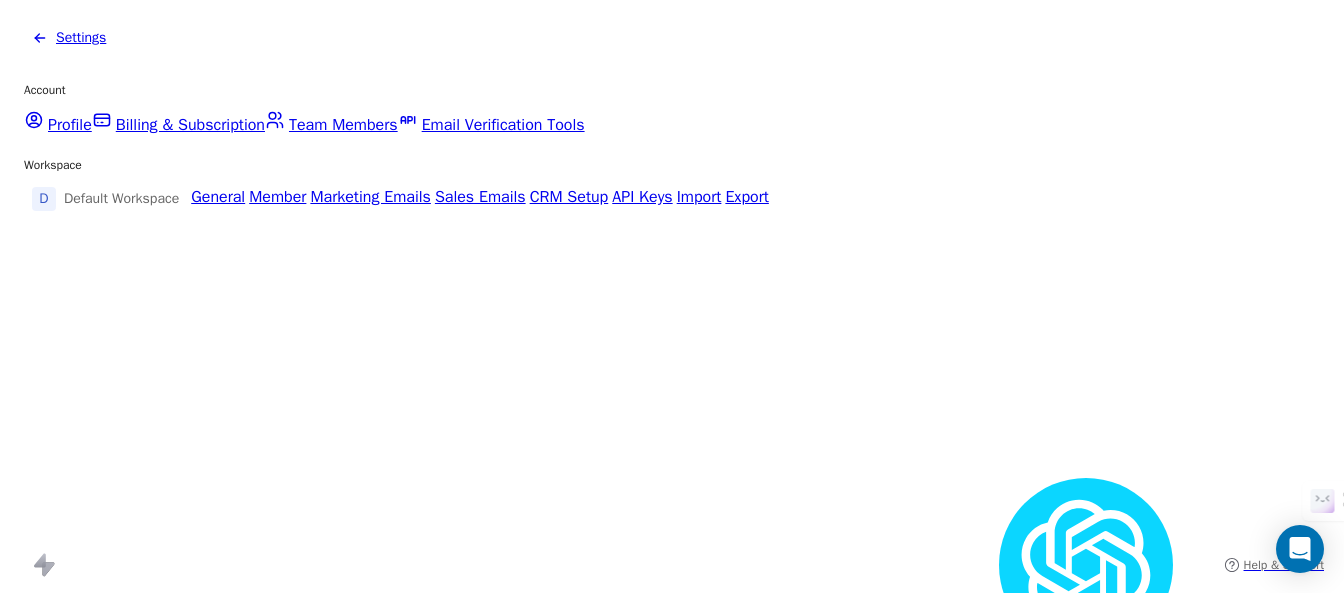 click on "Email" at bounding box center (539, 1011) 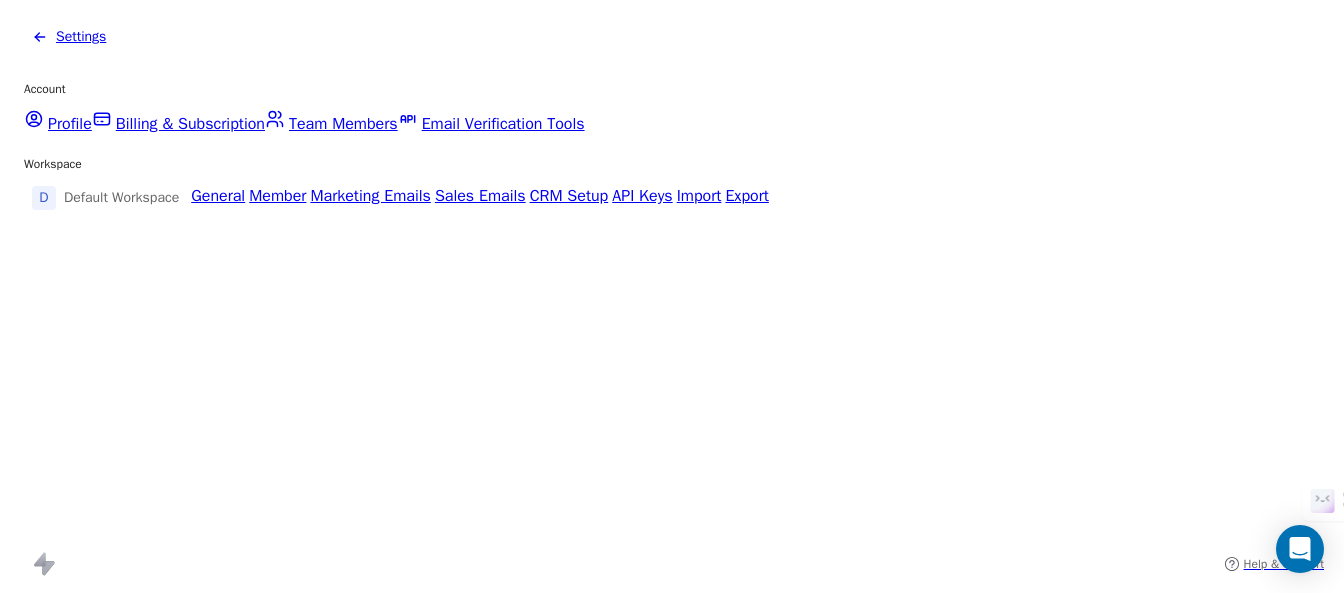 click on "Disconnected" at bounding box center (514, 1056) 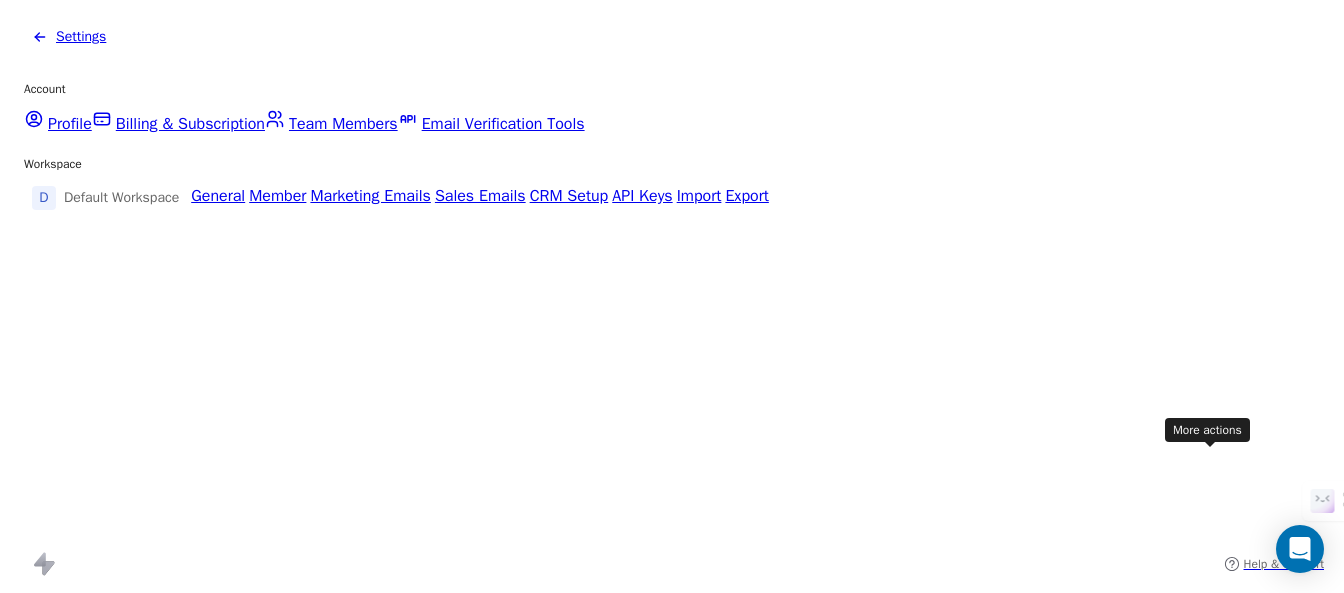 click at bounding box center (1065, 1061) 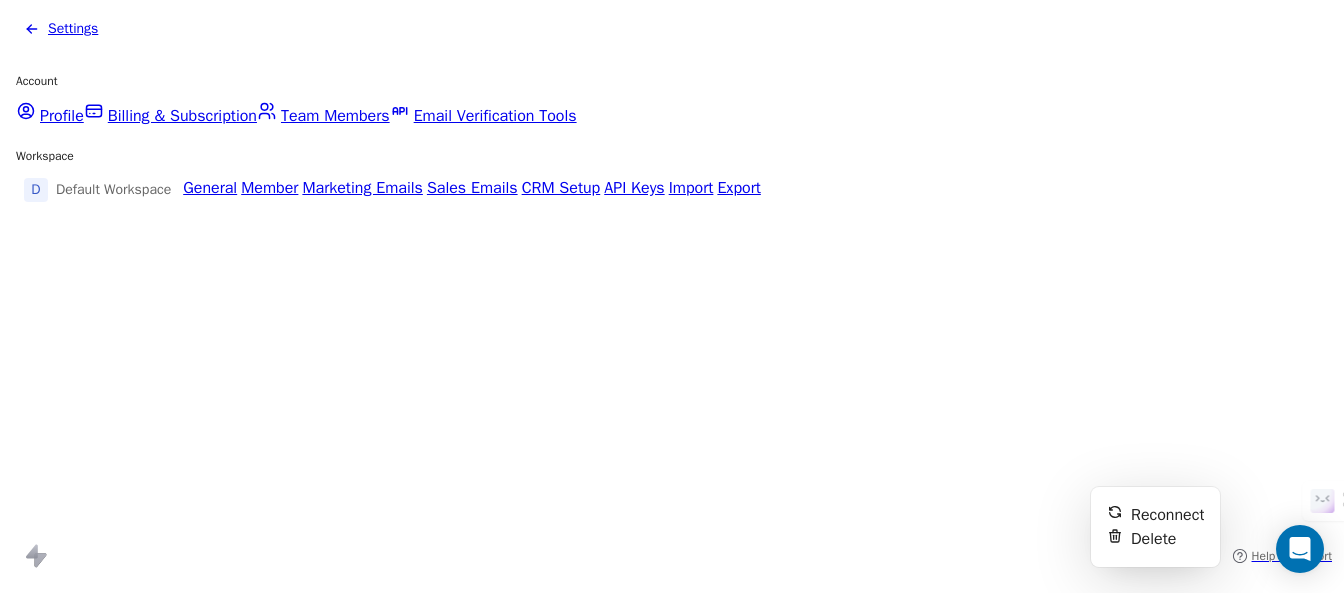 click on "Reconnect" at bounding box center [1167, 515] 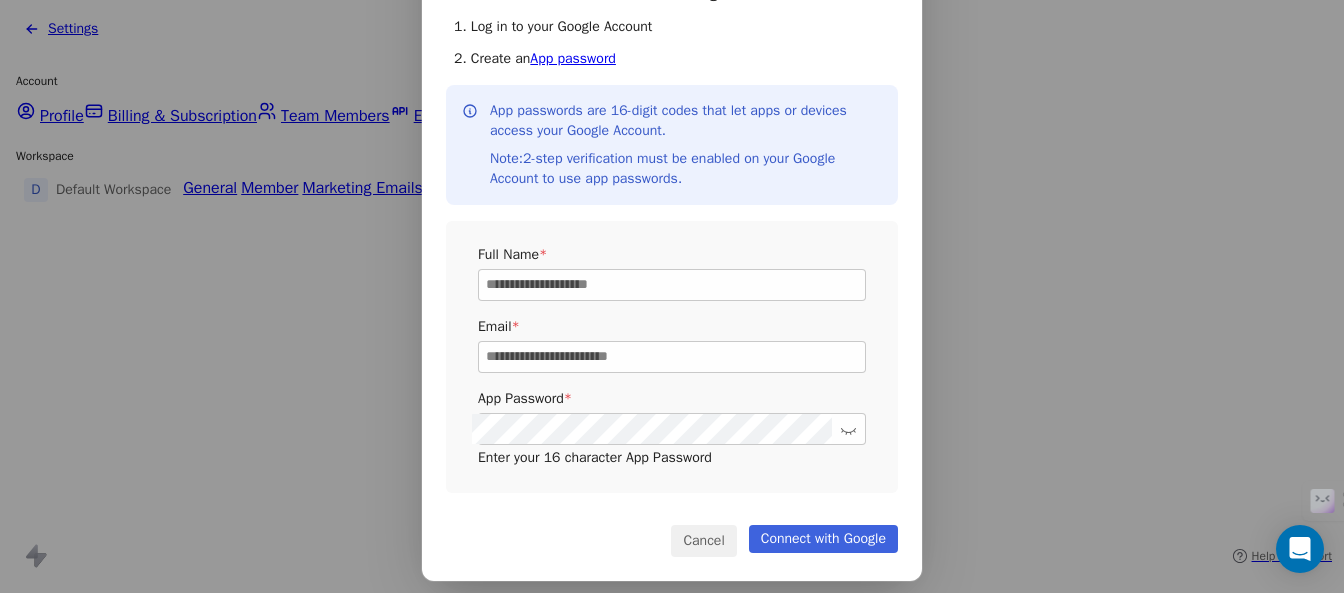 scroll, scrollTop: 125, scrollLeft: 0, axis: vertical 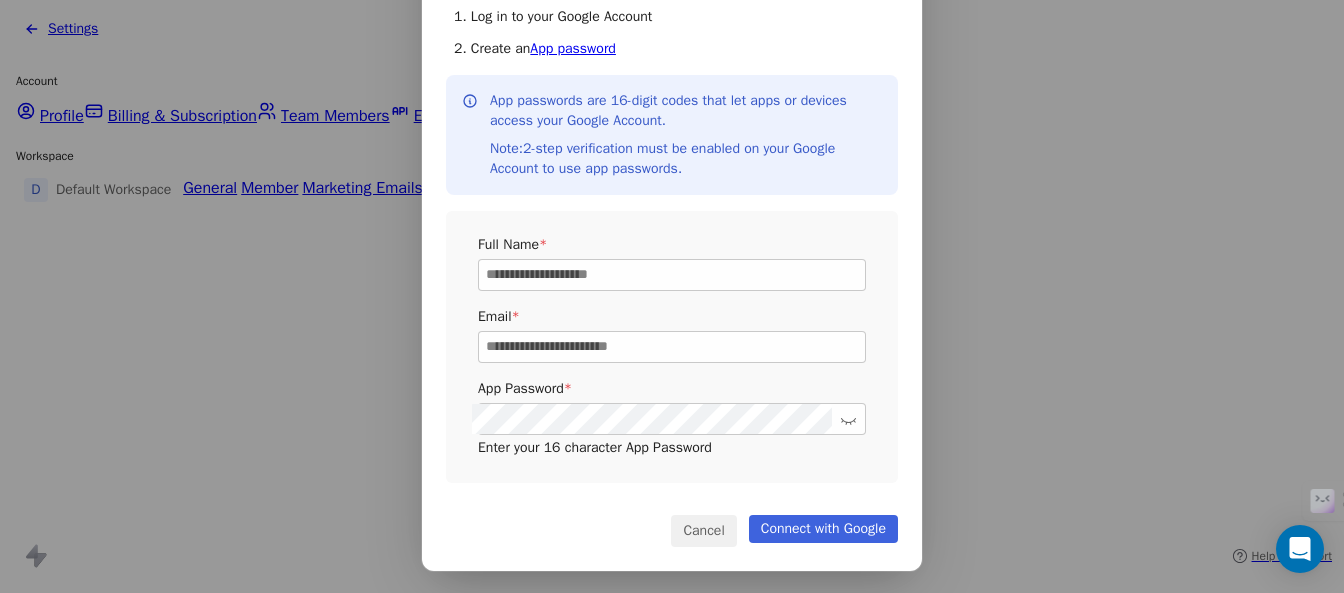 click on "App password" at bounding box center (573, 48) 